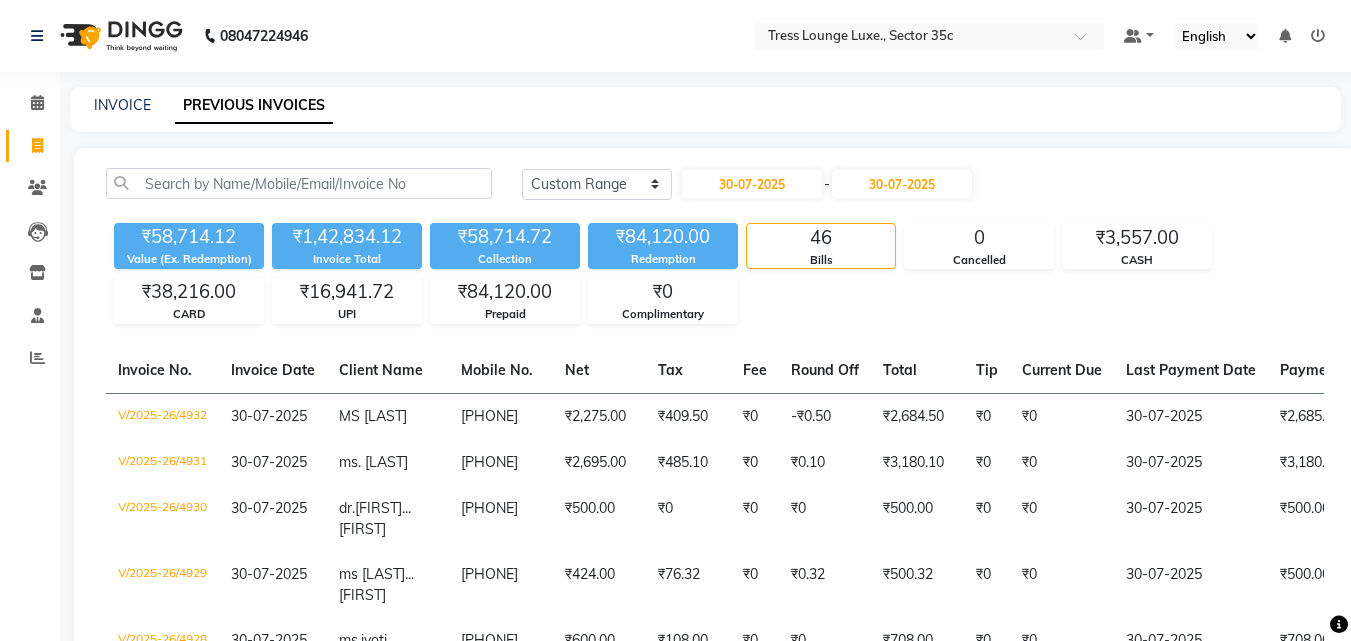 select on "range" 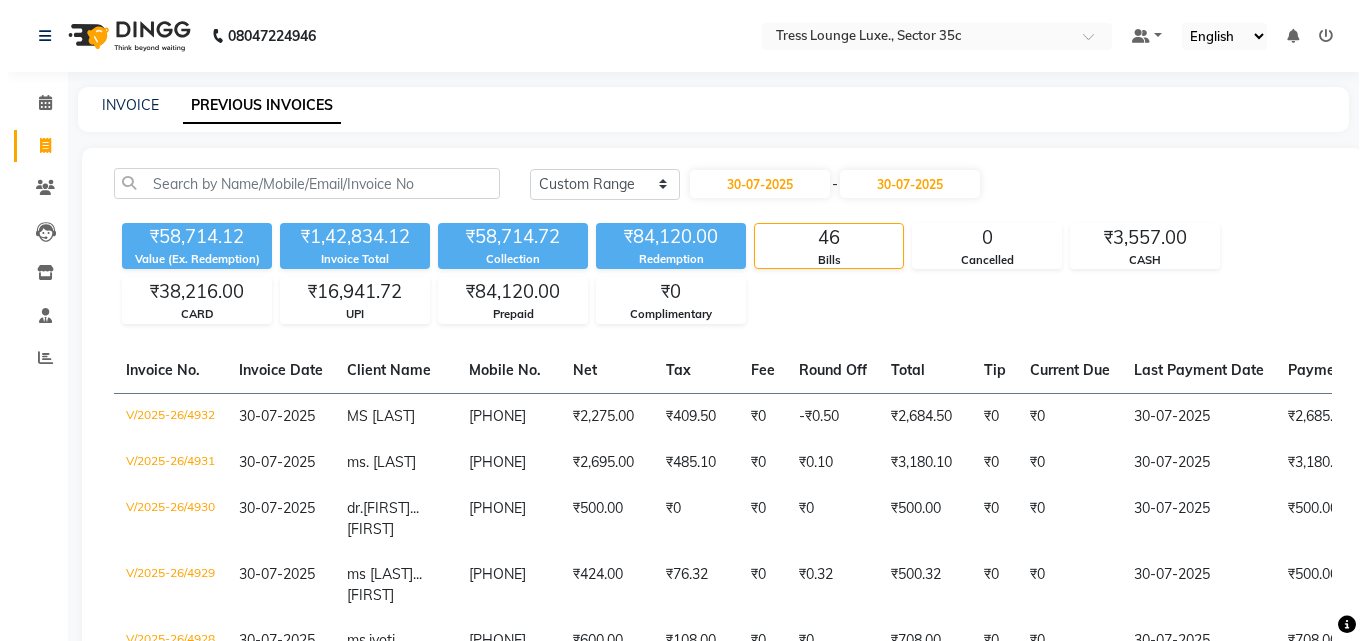 scroll, scrollTop: 0, scrollLeft: 0, axis: both 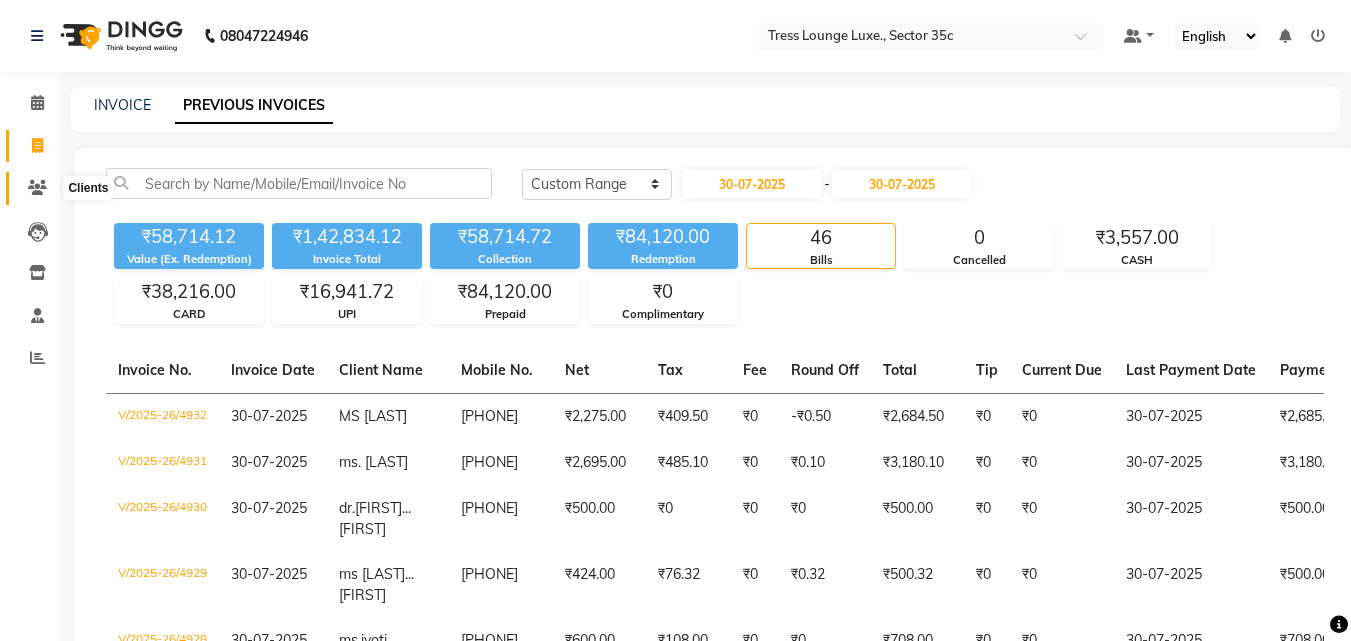 click 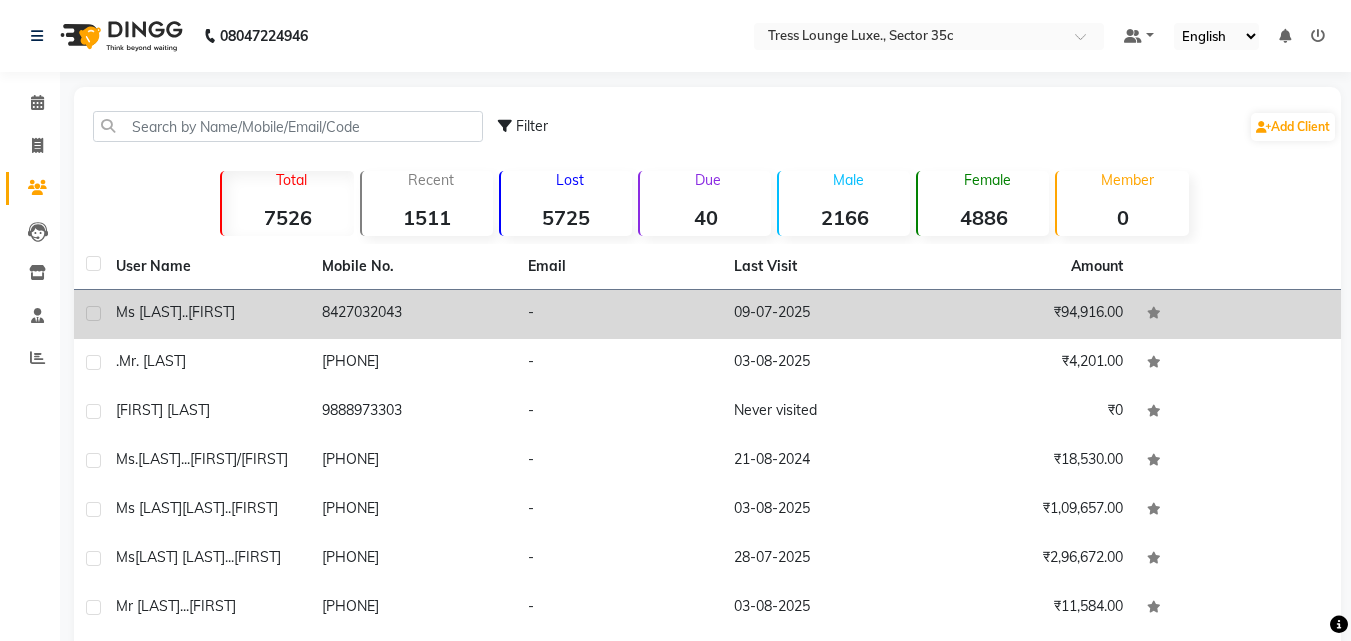 click on "ms [LAST]..[FIRST]" 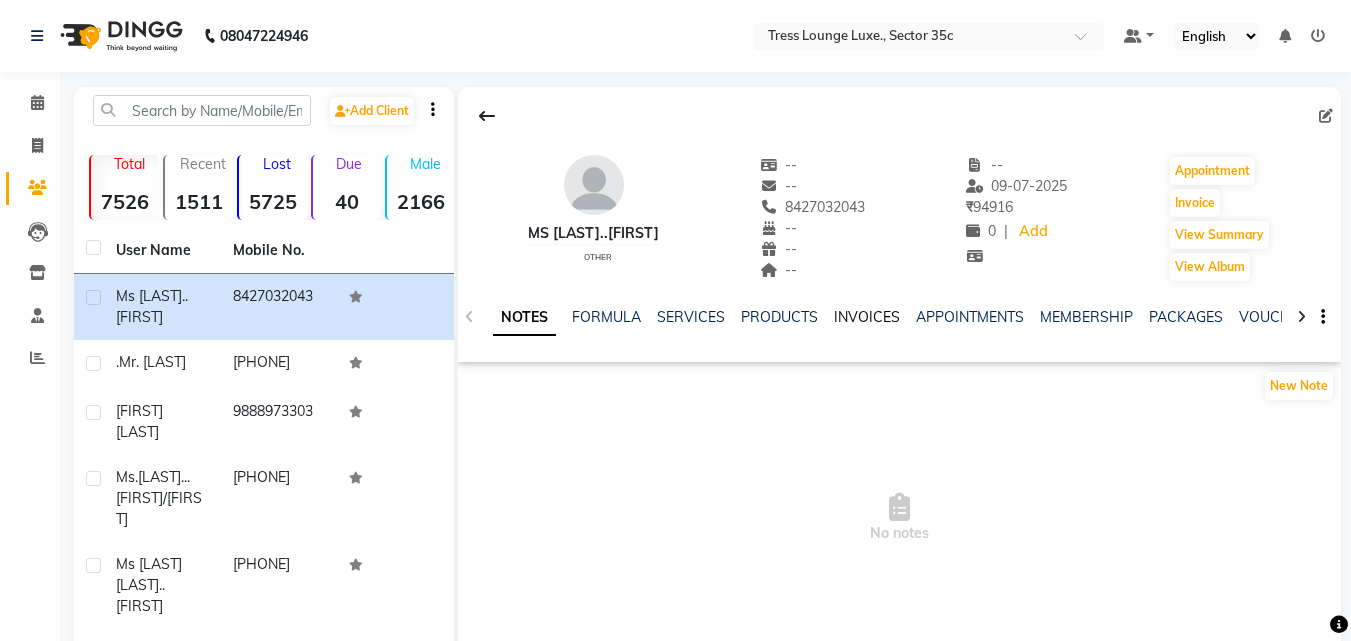 click on "INVOICES" 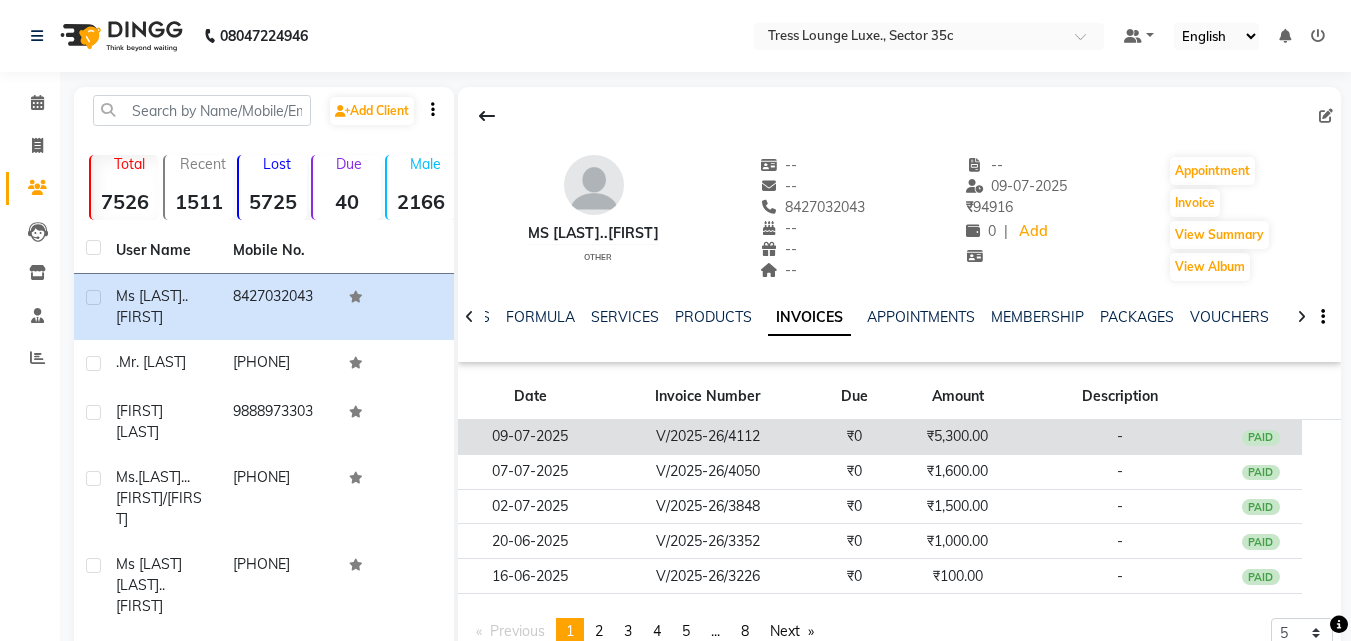 click on "₹0" 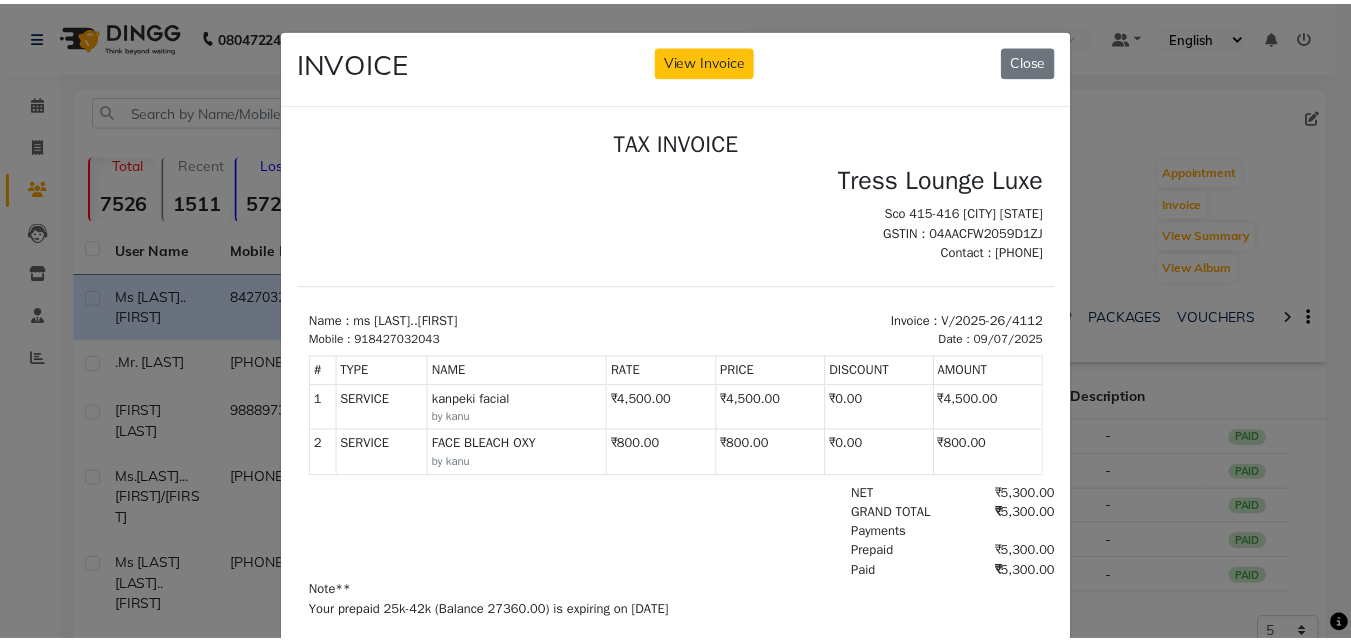 scroll, scrollTop: 0, scrollLeft: 0, axis: both 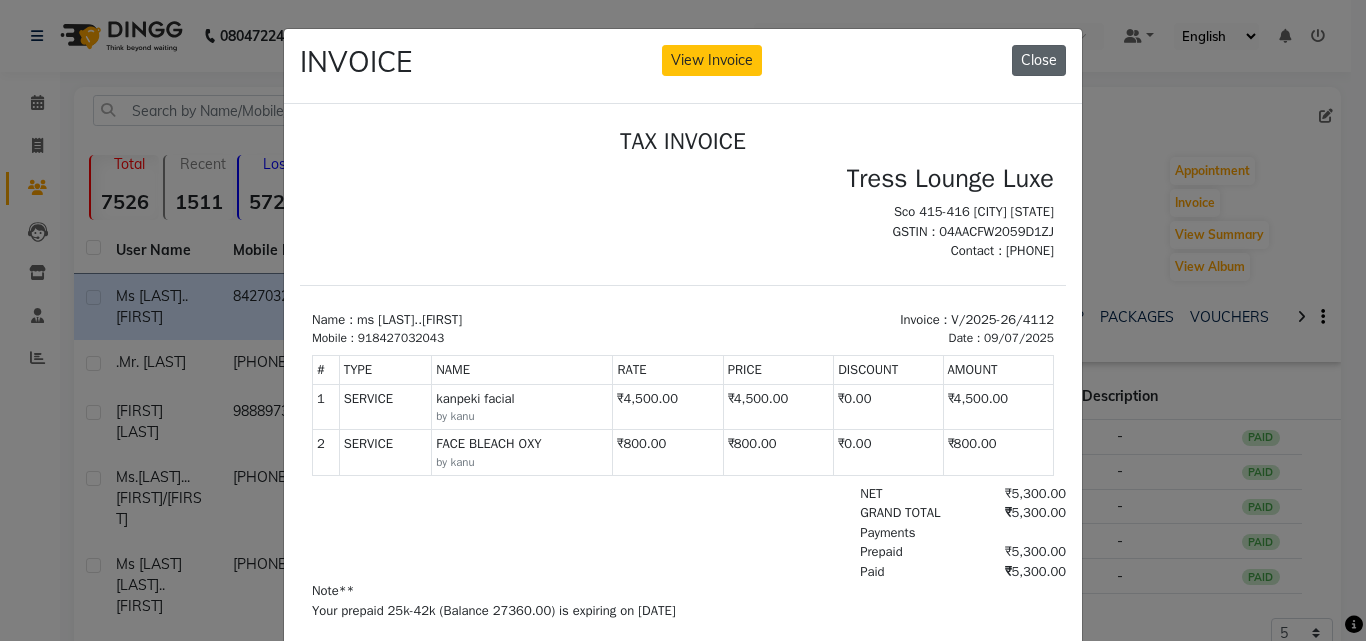 click on "Close" 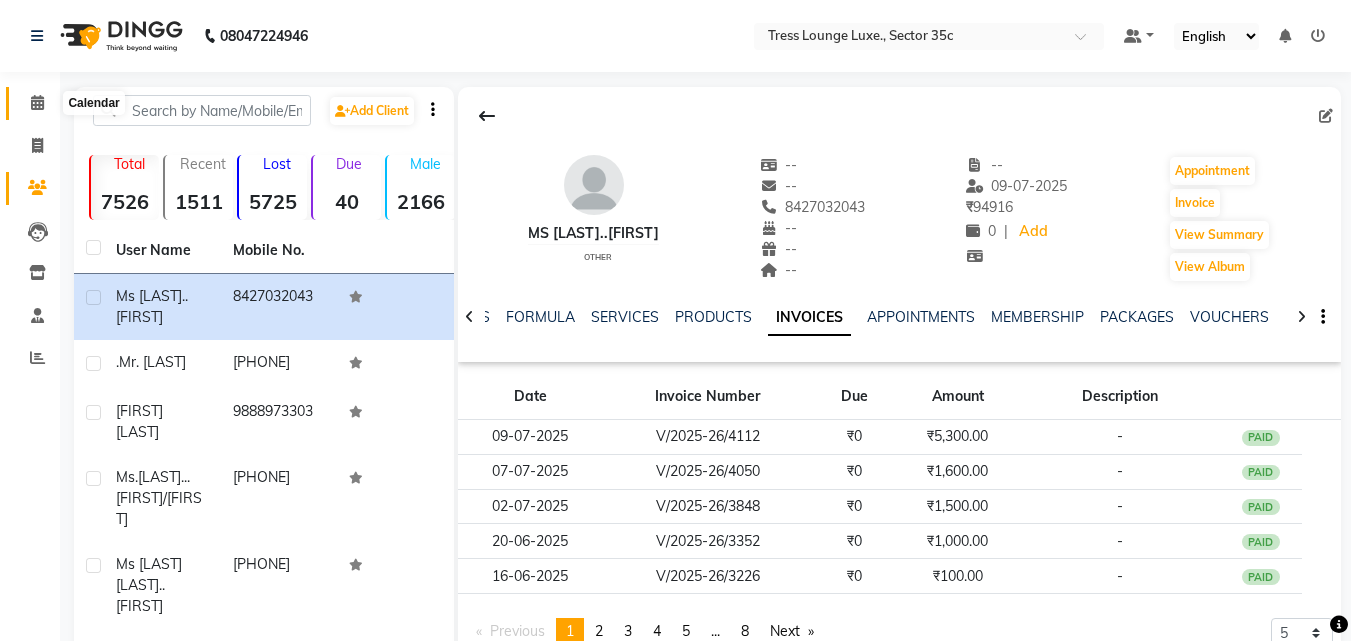 click 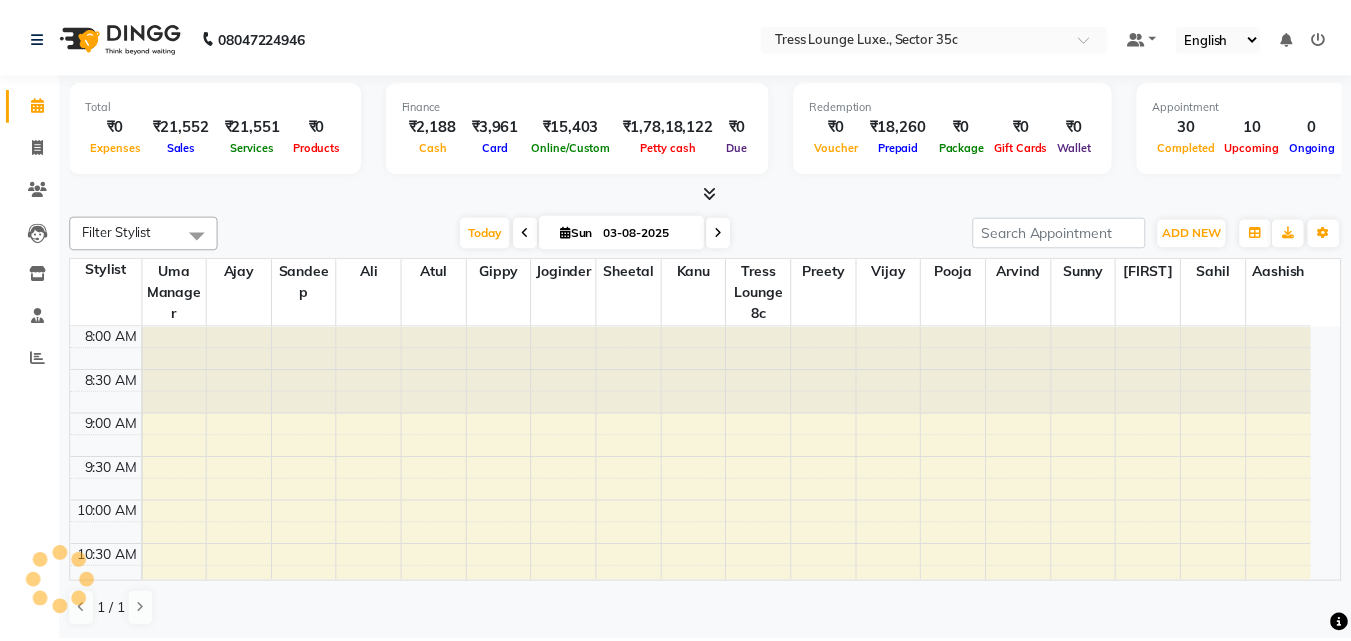 scroll, scrollTop: 0, scrollLeft: 0, axis: both 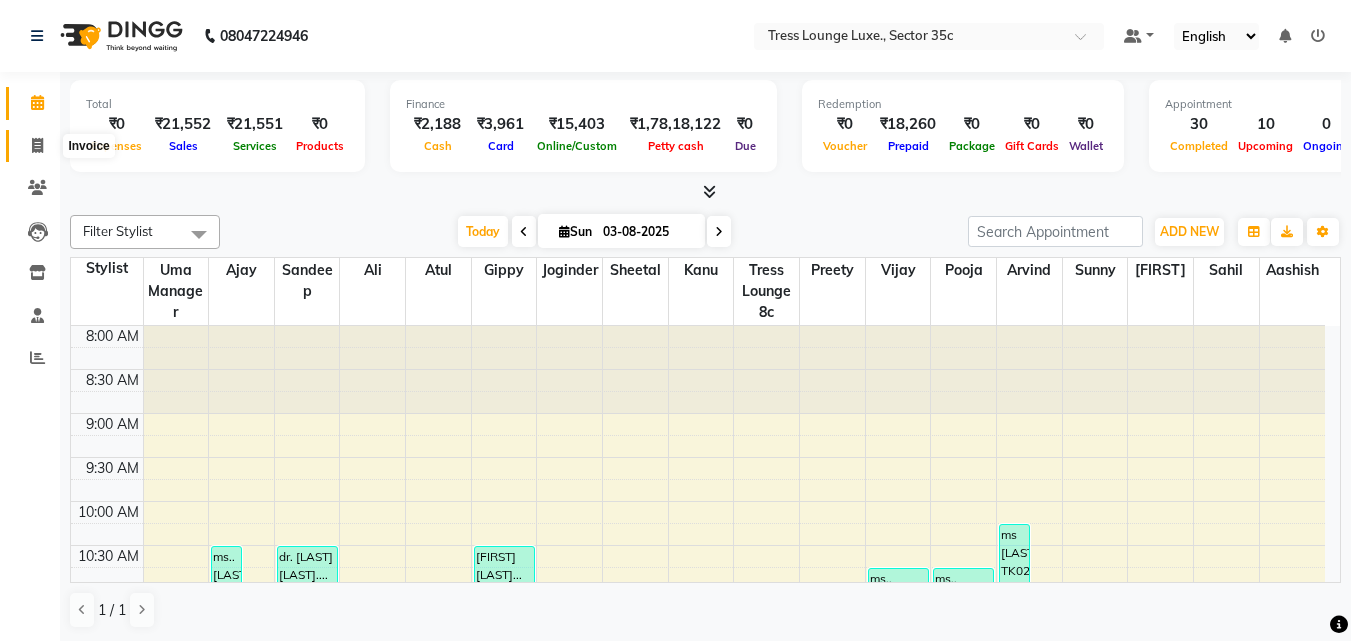 click 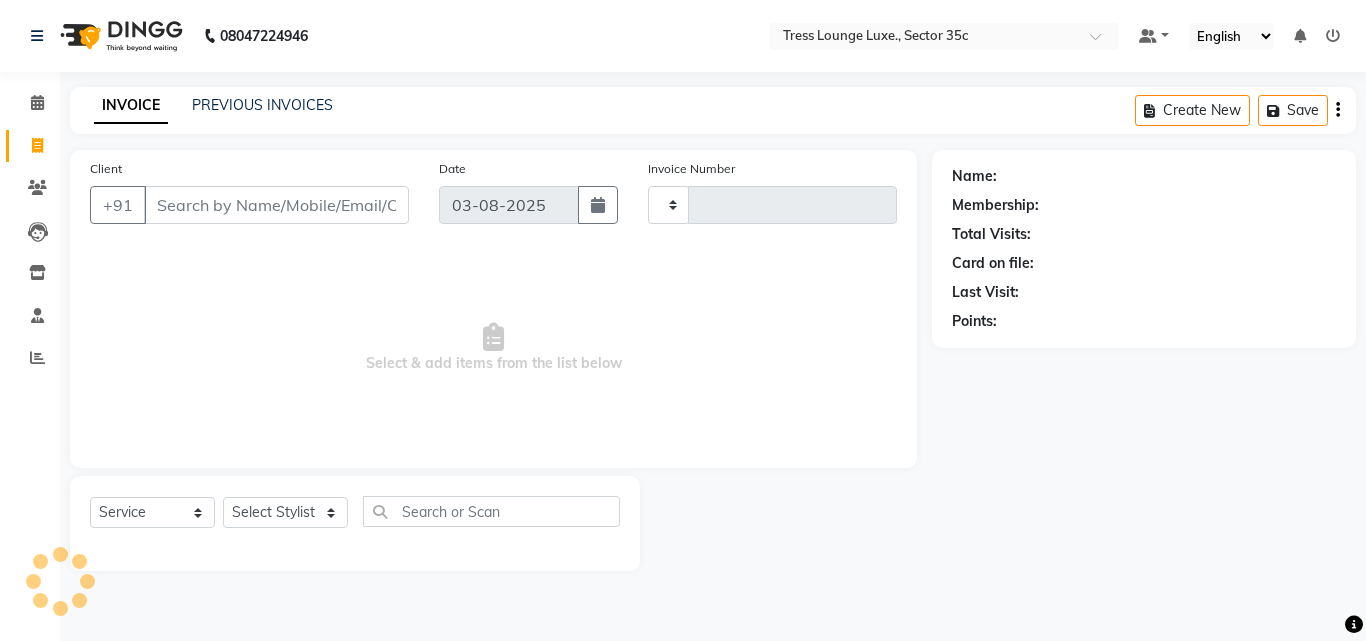 type on "5107" 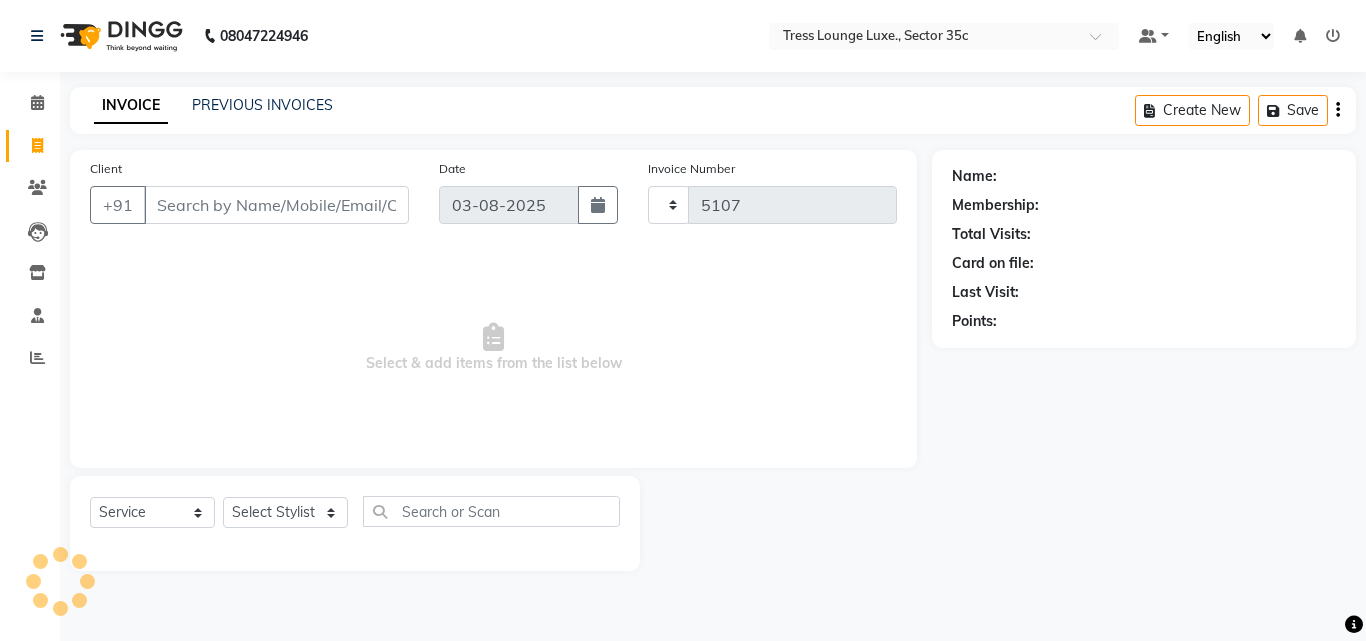 select on "4279" 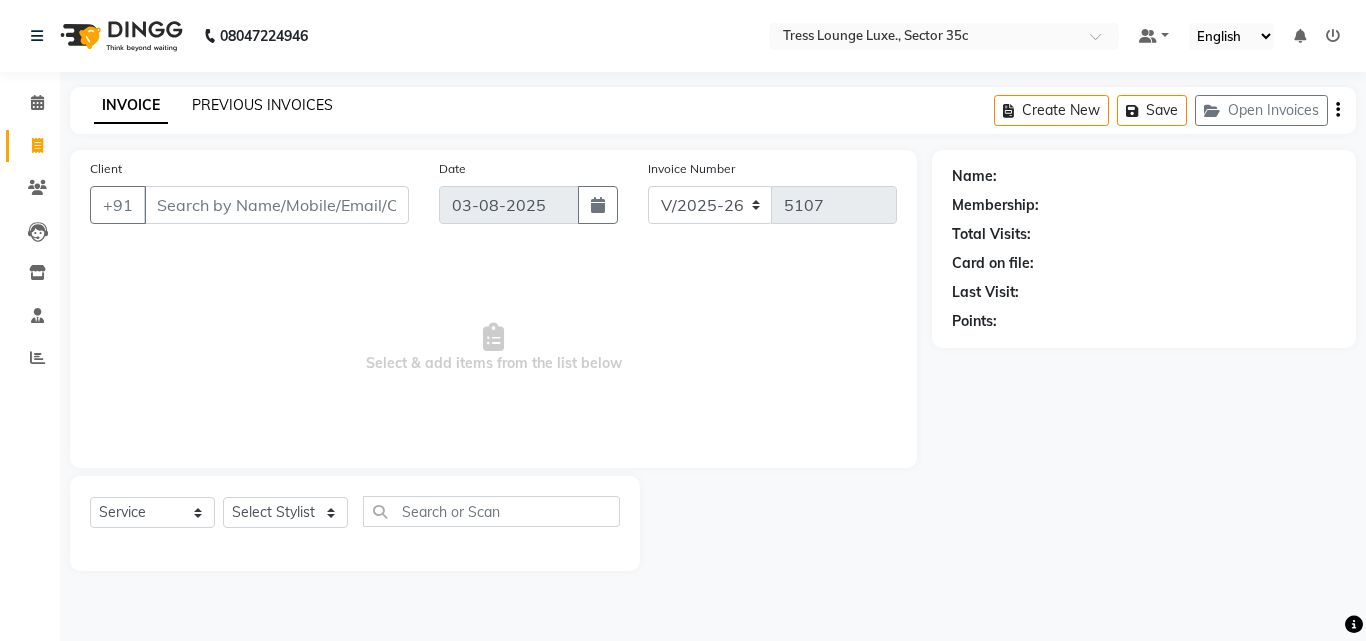 click on "PREVIOUS INVOICES" 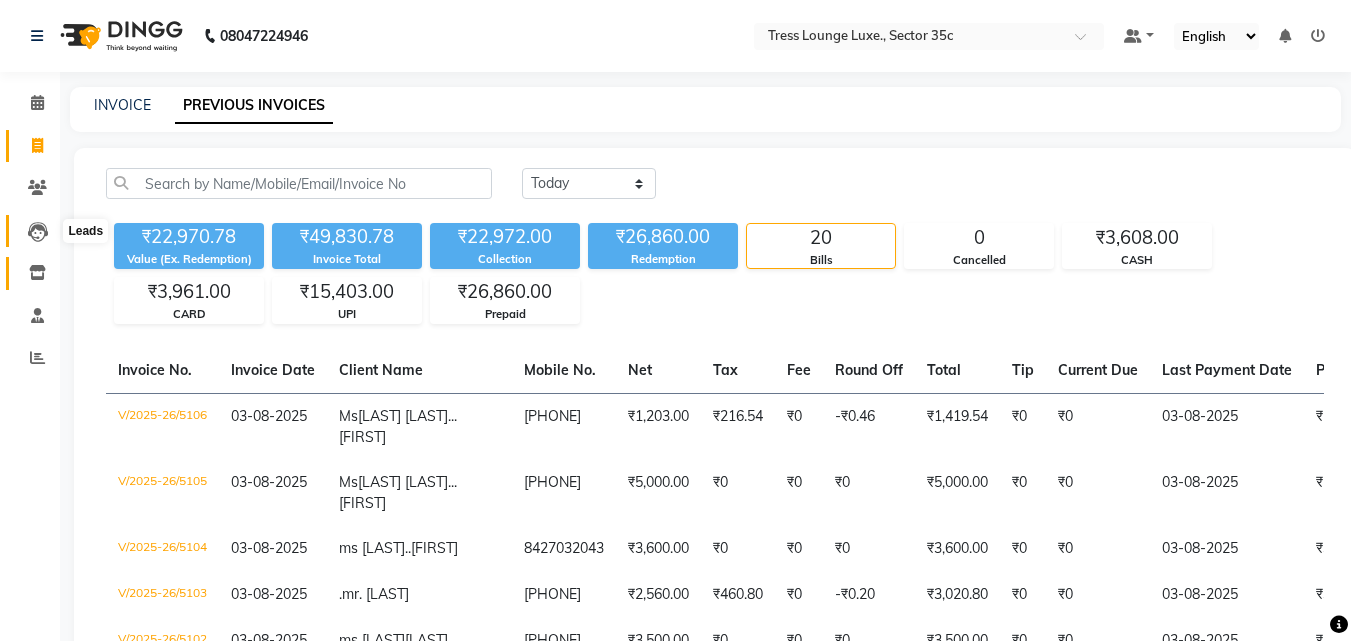 drag, startPoint x: 30, startPoint y: 225, endPoint x: 30, endPoint y: 284, distance: 59 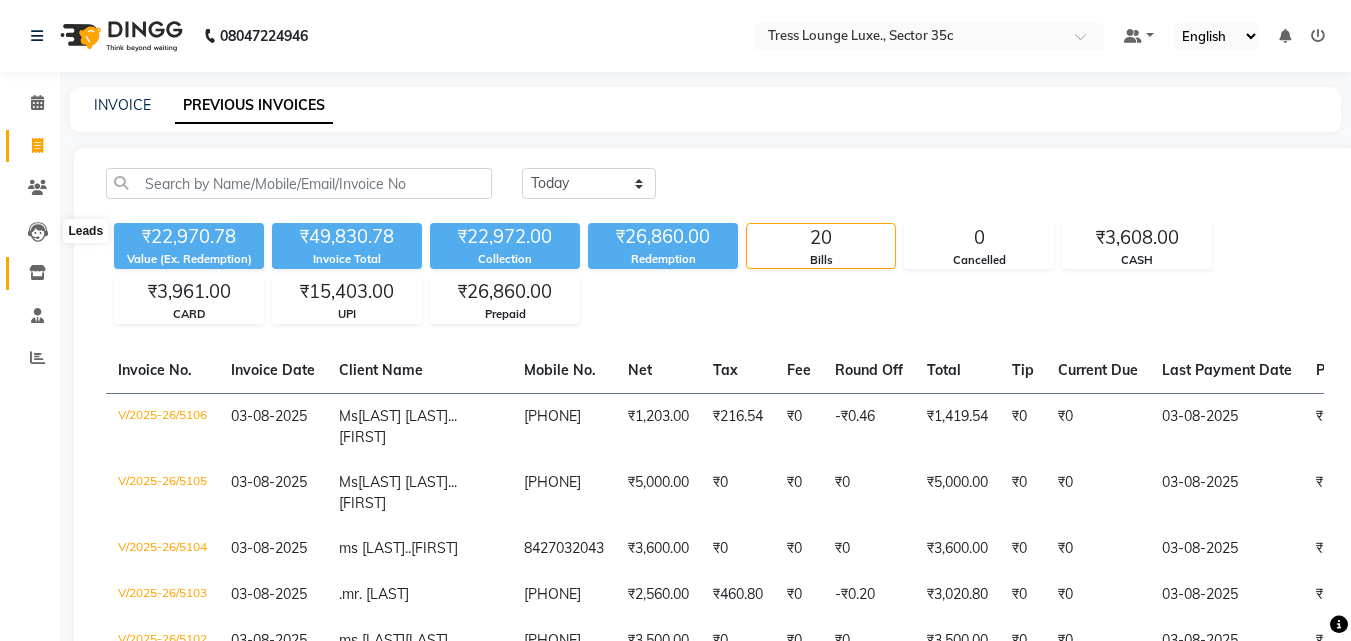 click 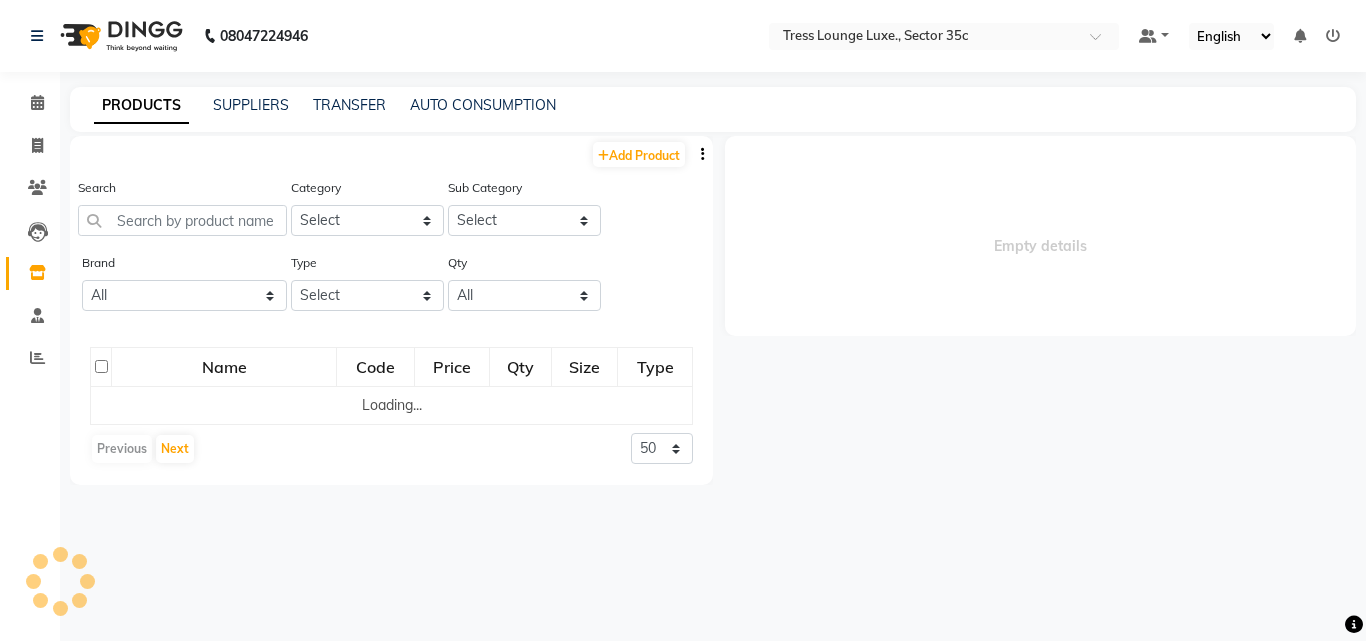 select 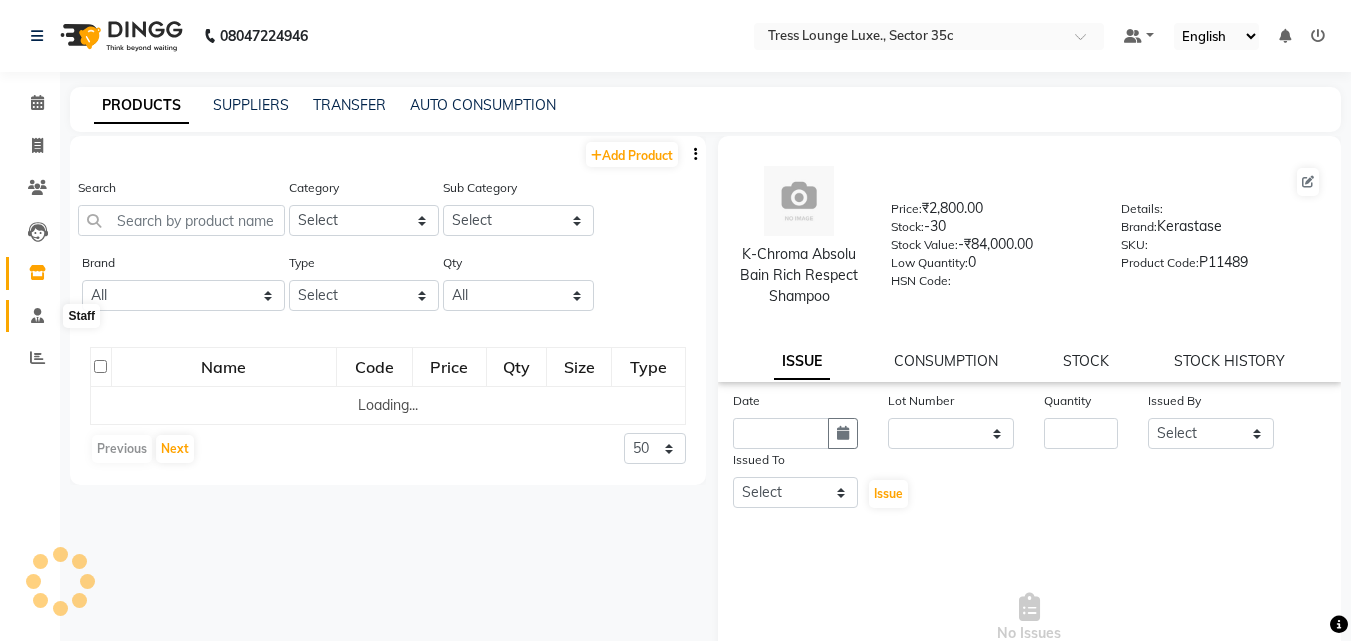 click 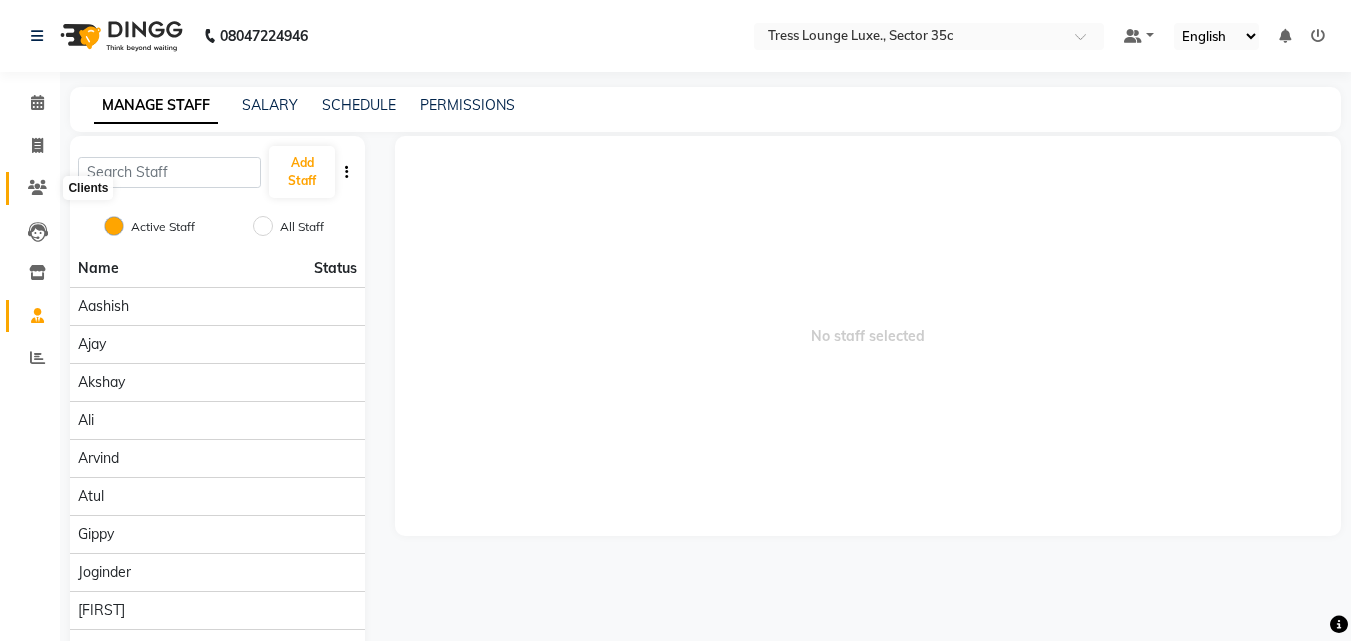 click 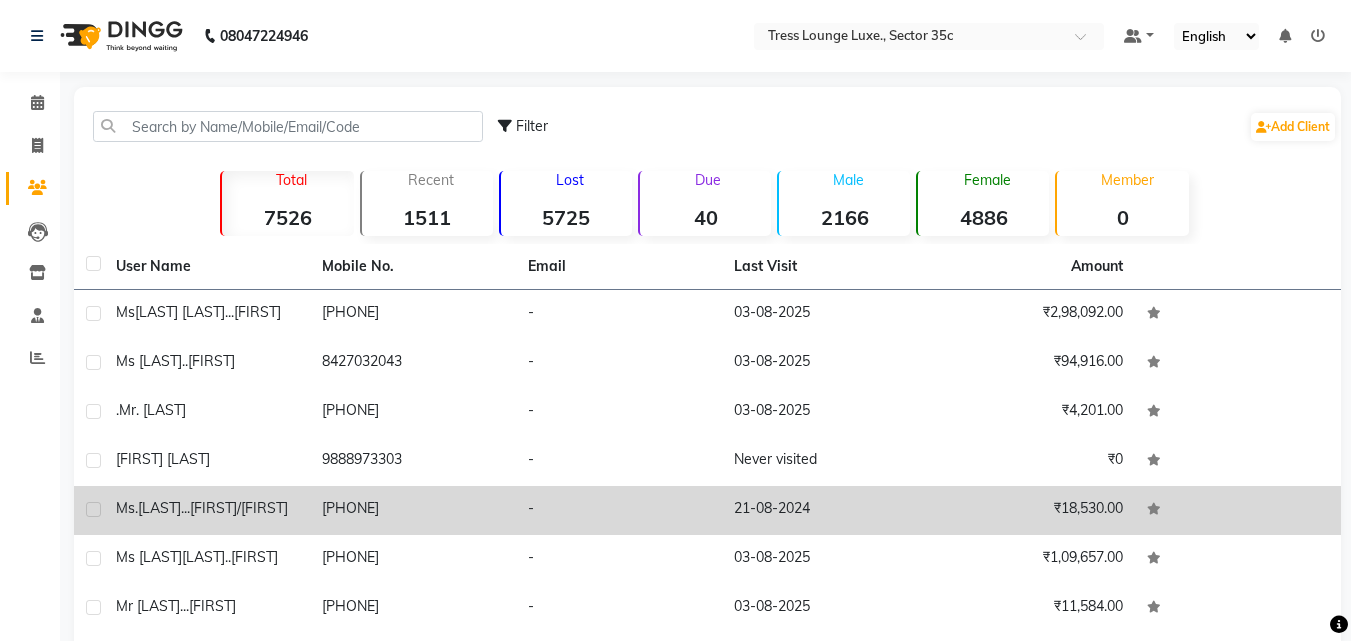 click on "[PHONE]" 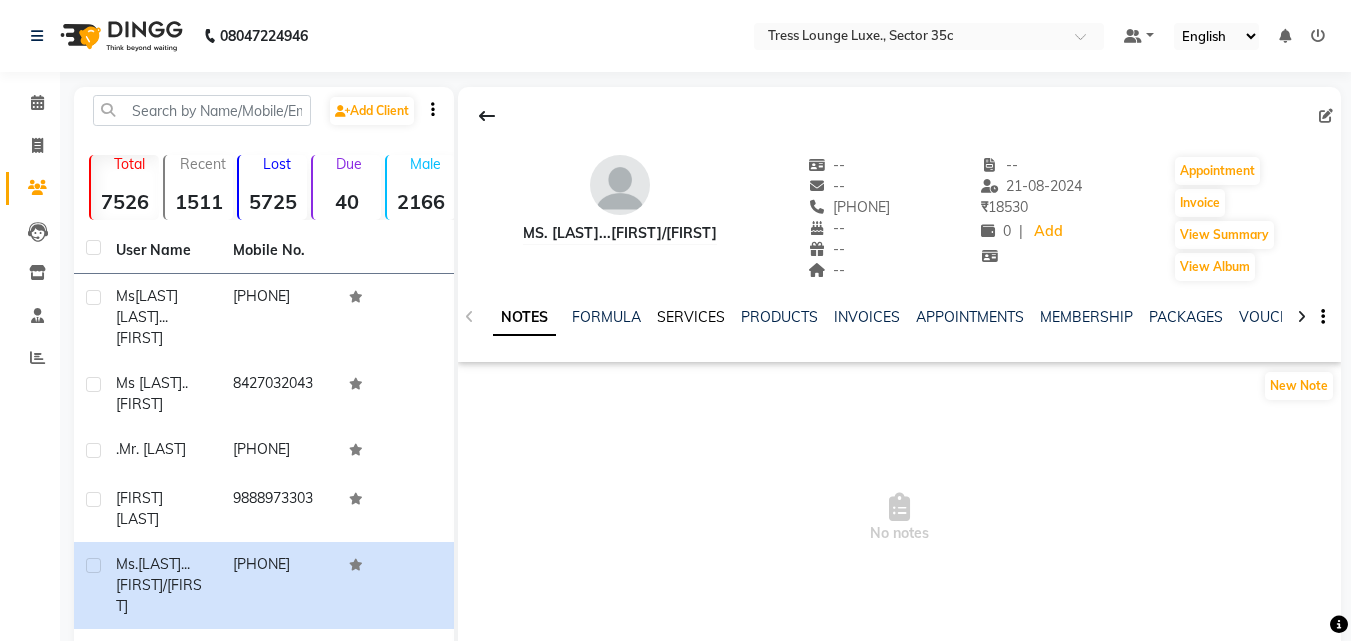 click on "SERVICES" 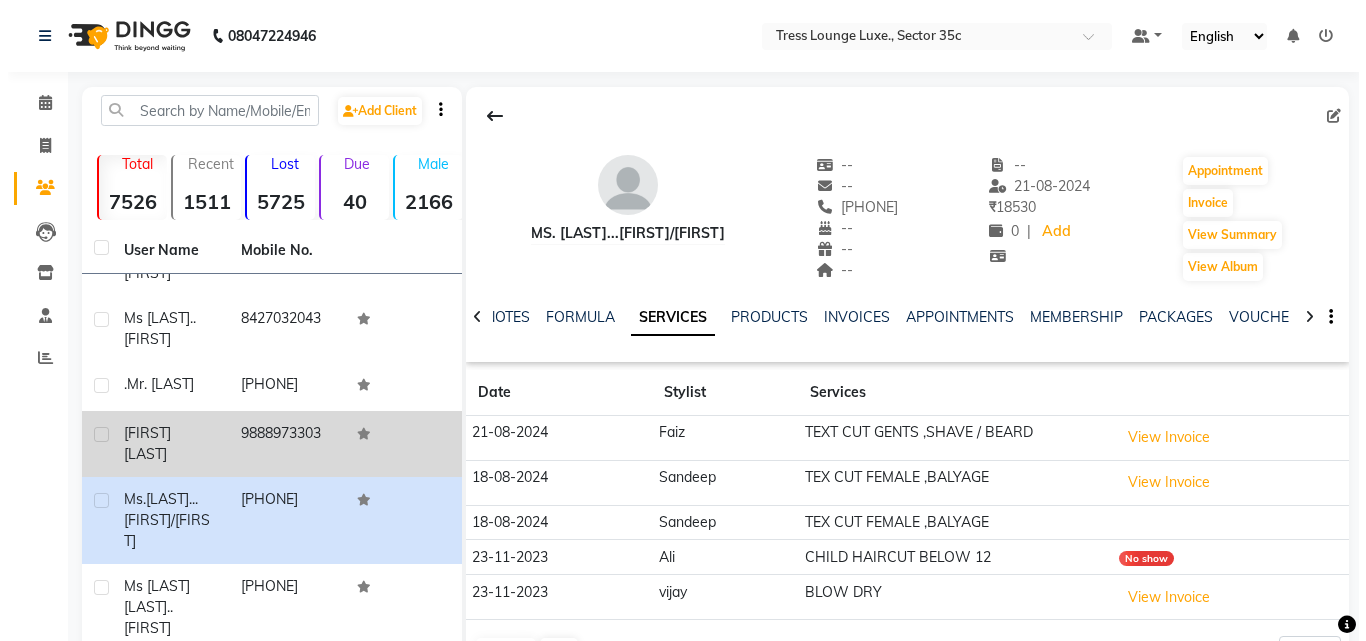 scroll, scrollTop: 100, scrollLeft: 0, axis: vertical 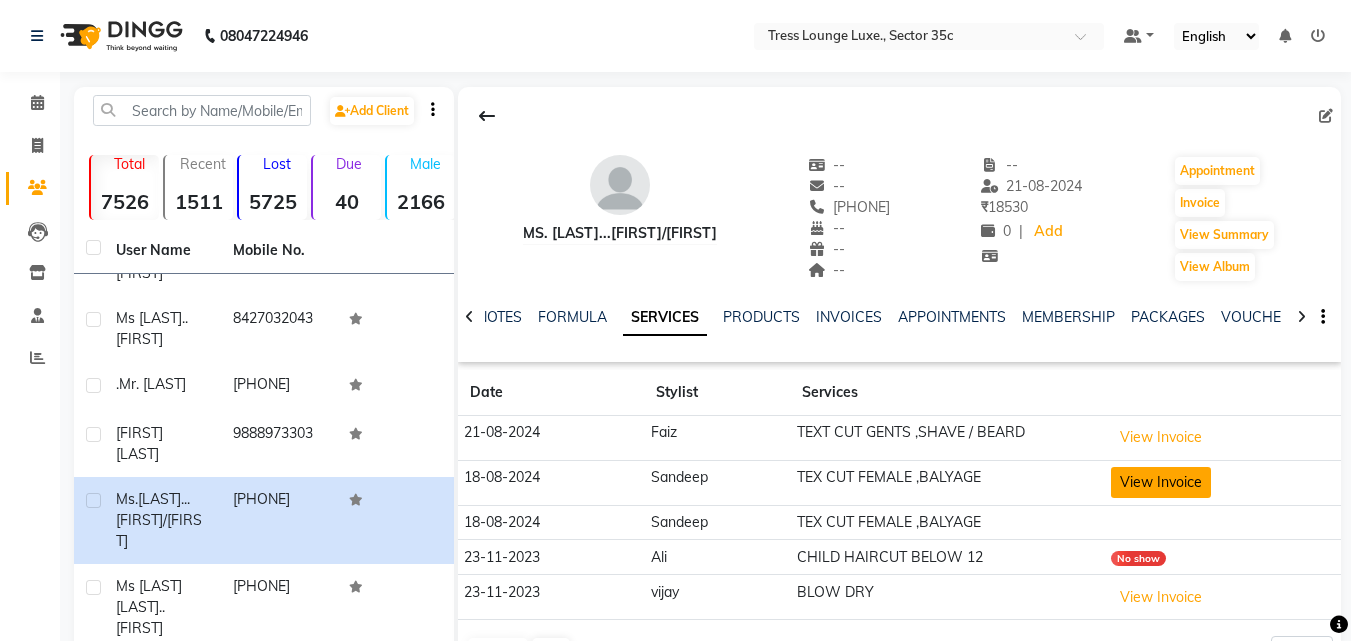 click on "View Invoice" 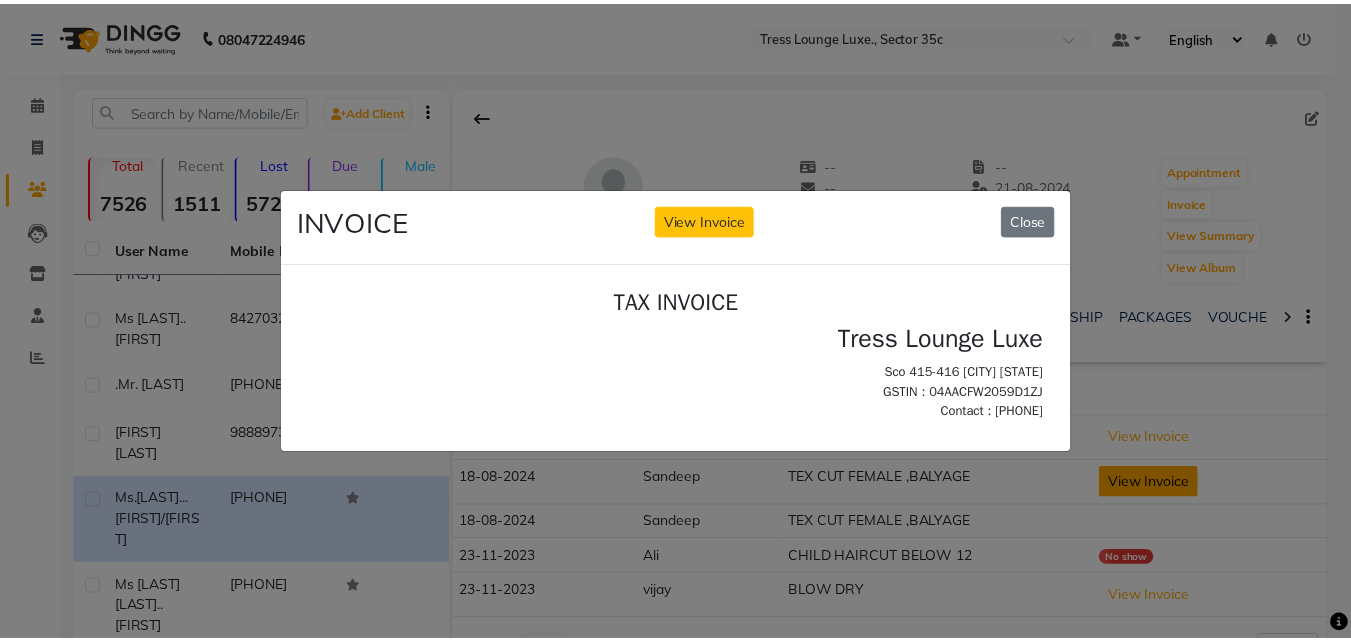 scroll, scrollTop: 0, scrollLeft: 0, axis: both 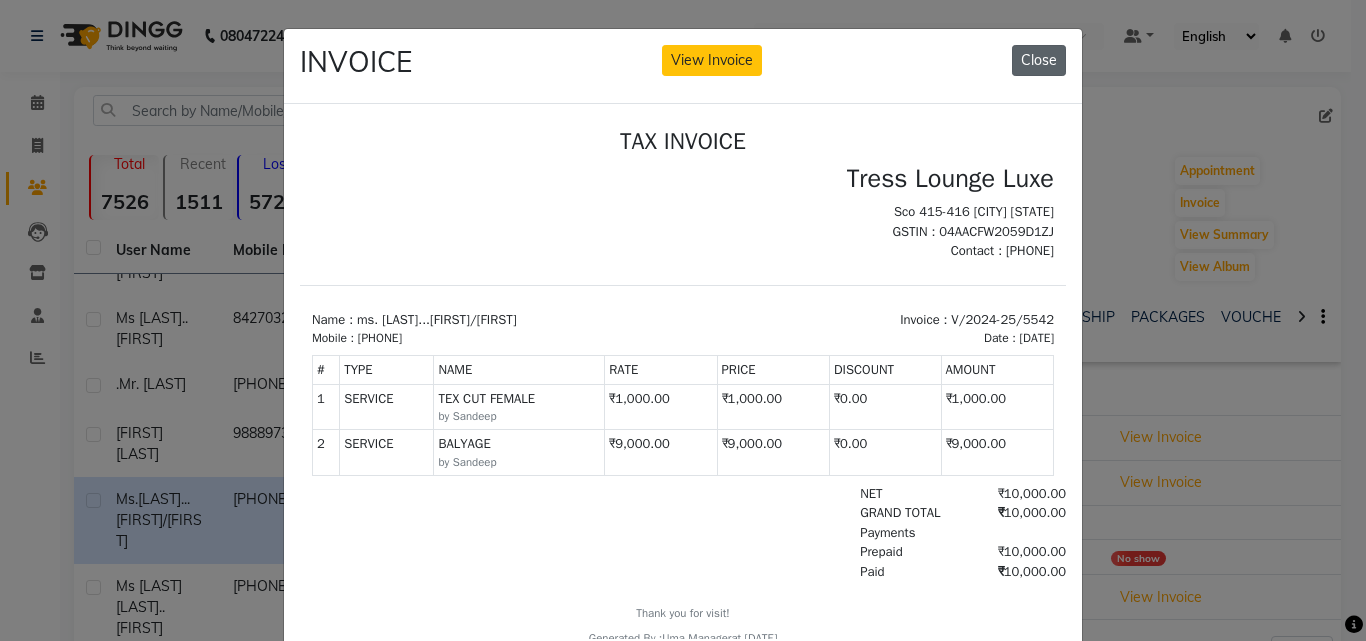click on "Close" 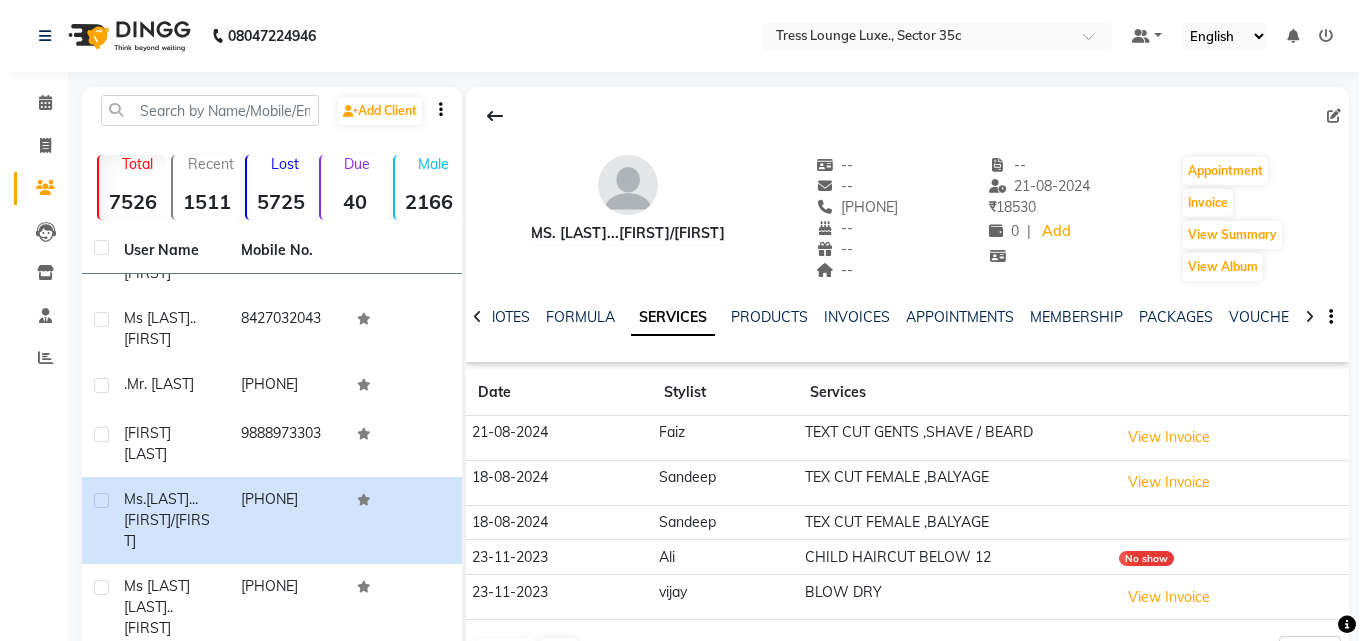 scroll, scrollTop: 100, scrollLeft: 0, axis: vertical 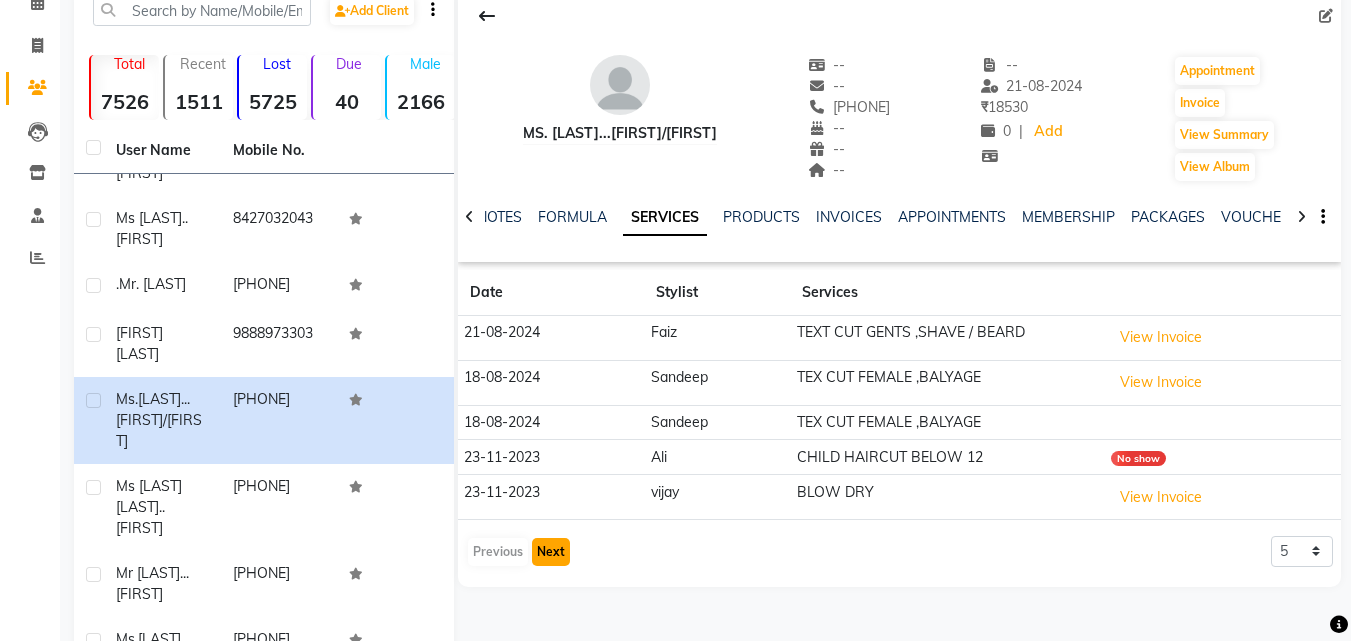 click on "Next" 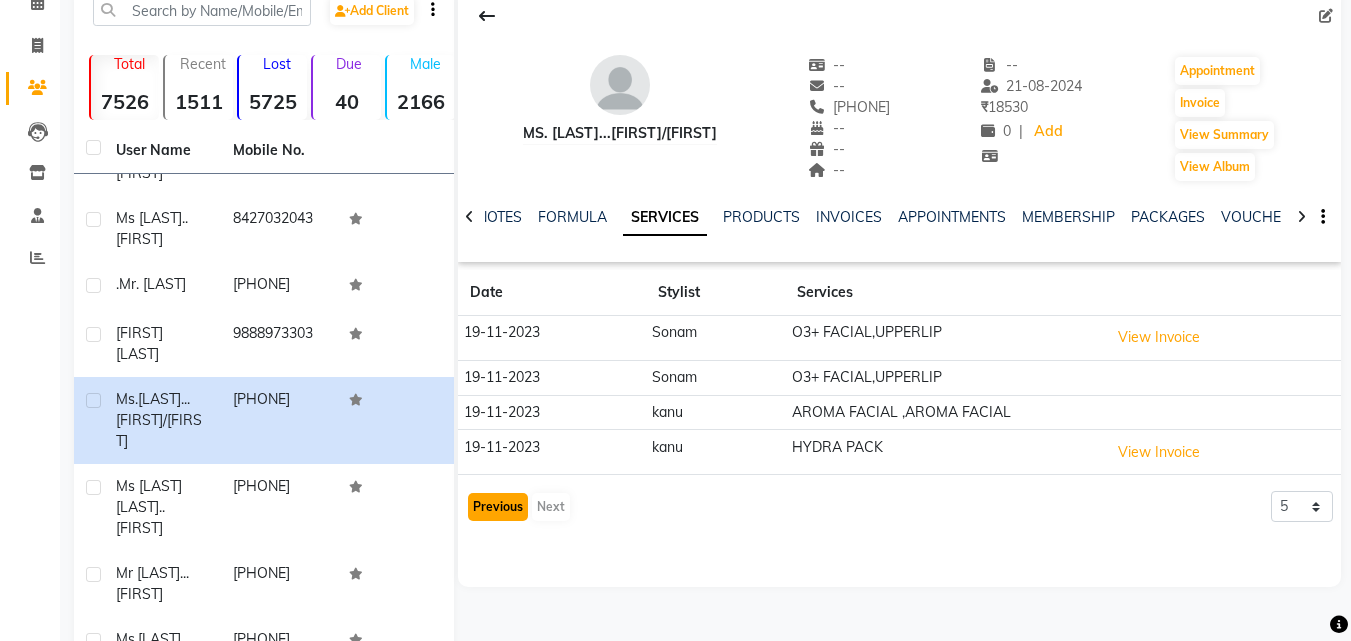 click on "Previous" 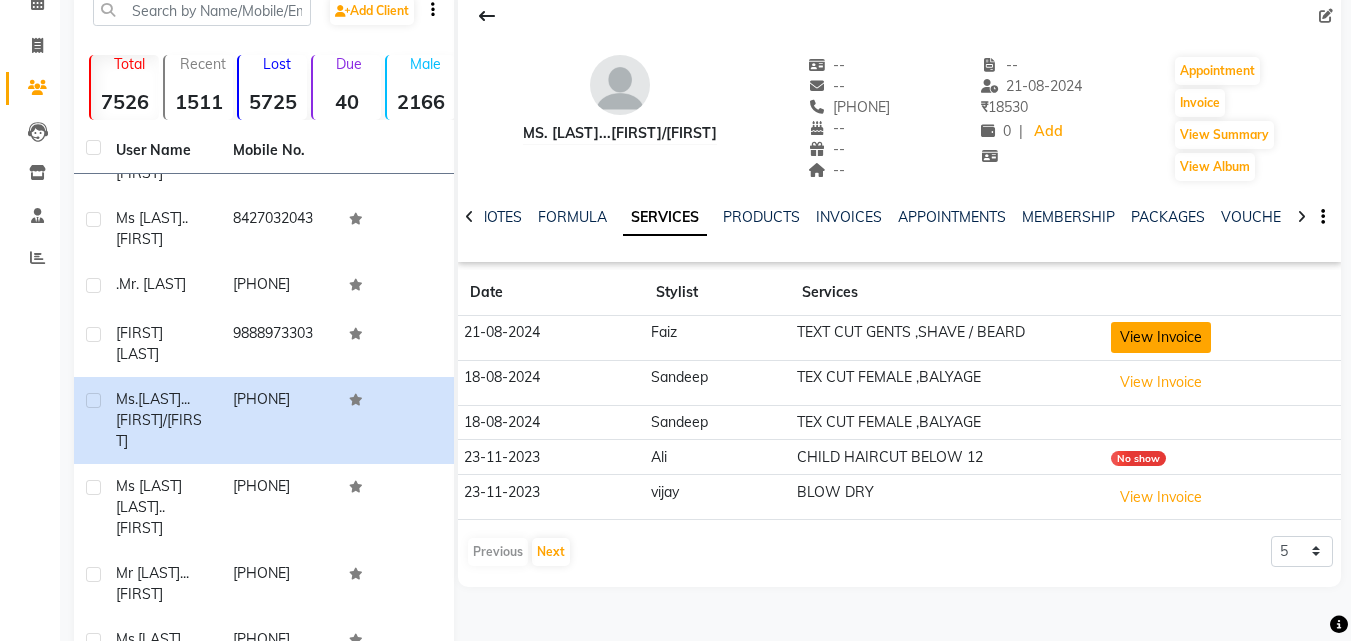 click on "View Invoice" 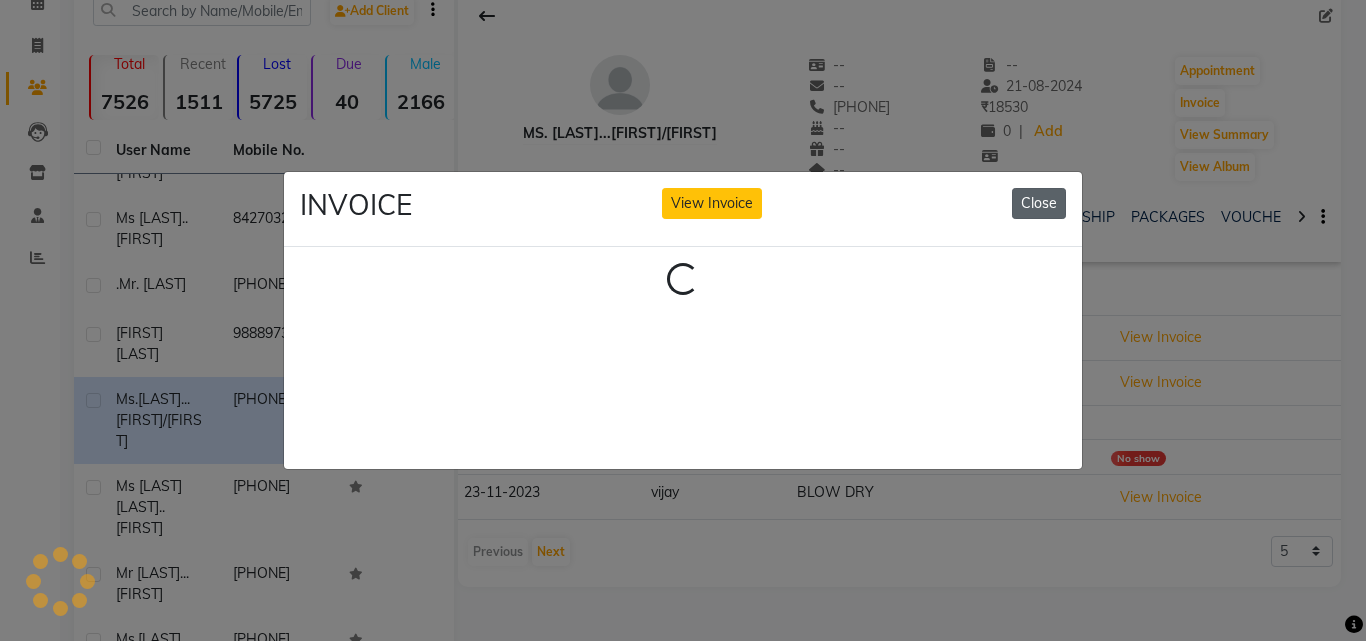 click on "INVOICE View Invoice Close" 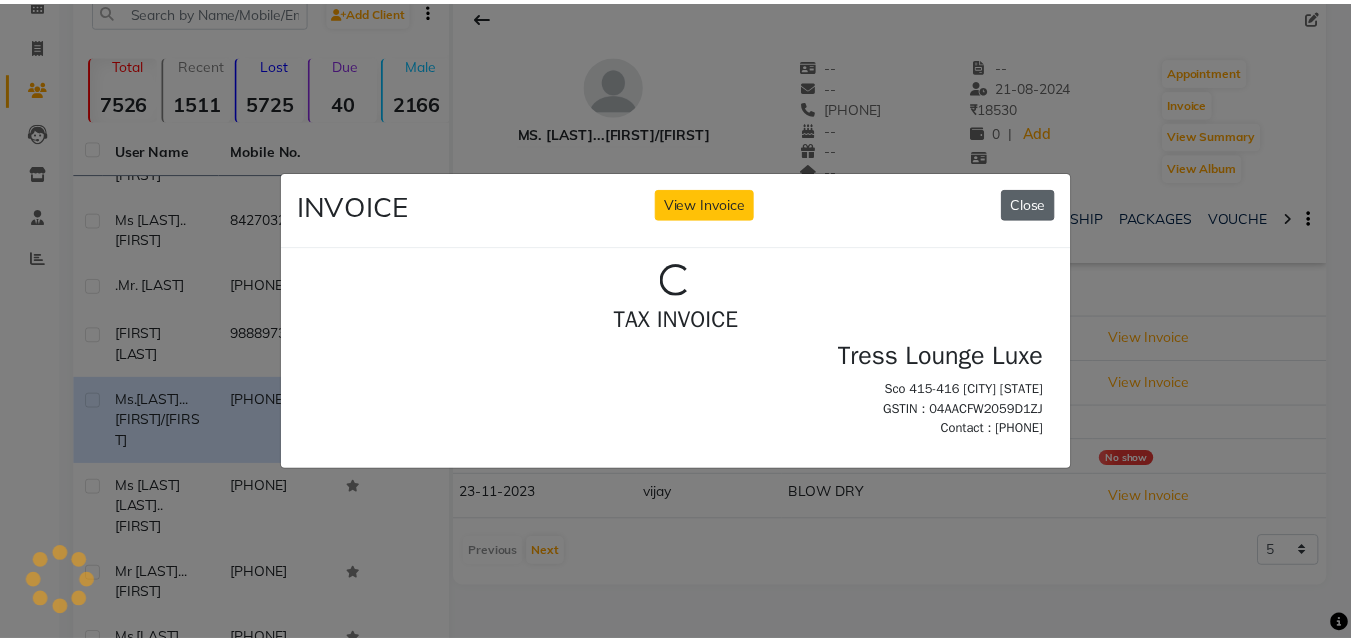 scroll, scrollTop: 0, scrollLeft: 0, axis: both 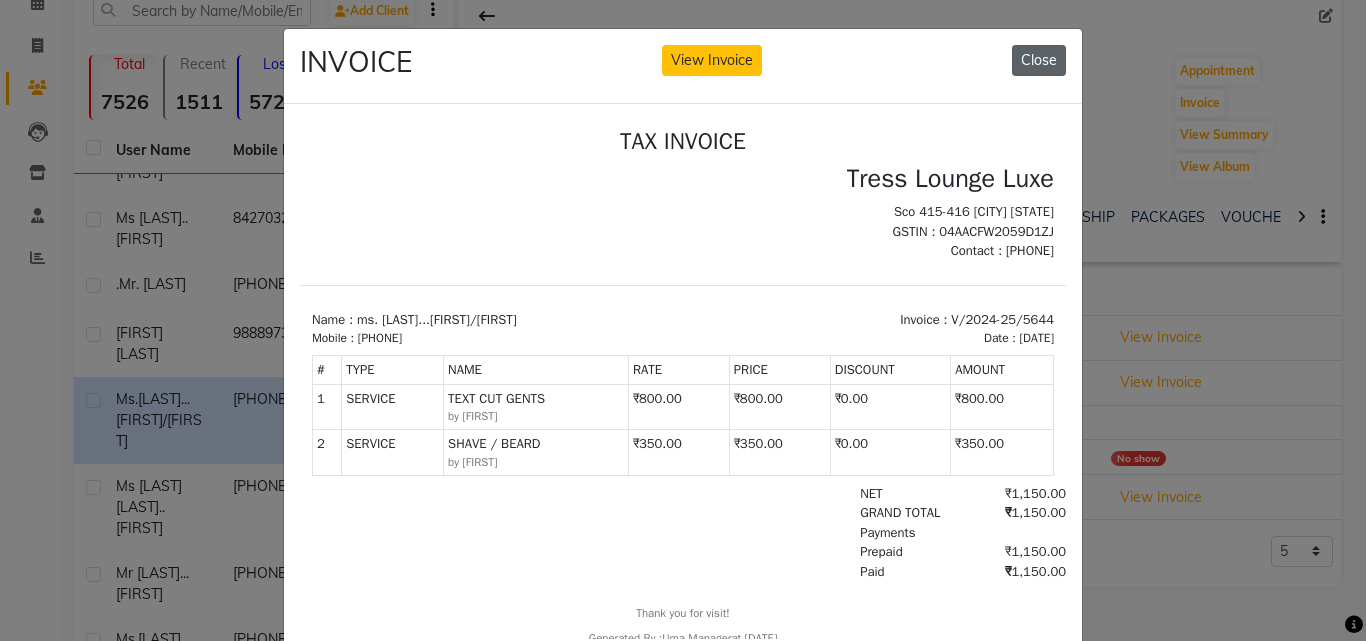click on "Close" 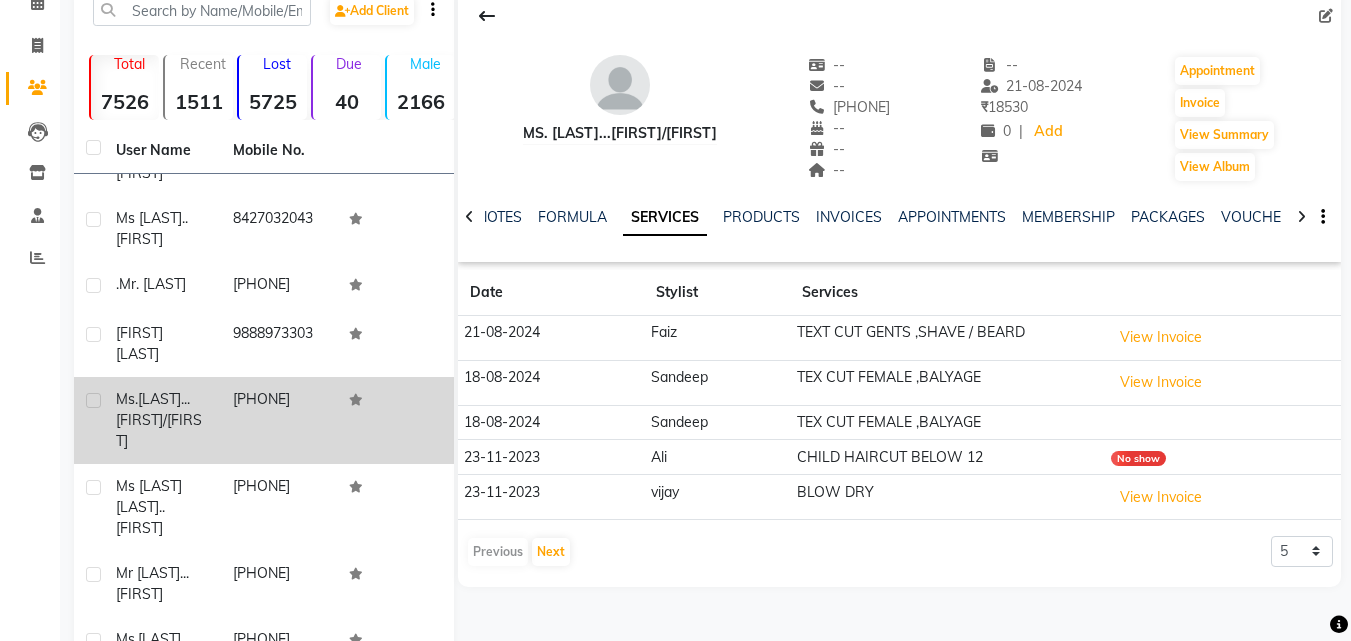 scroll, scrollTop: 107, scrollLeft: 0, axis: vertical 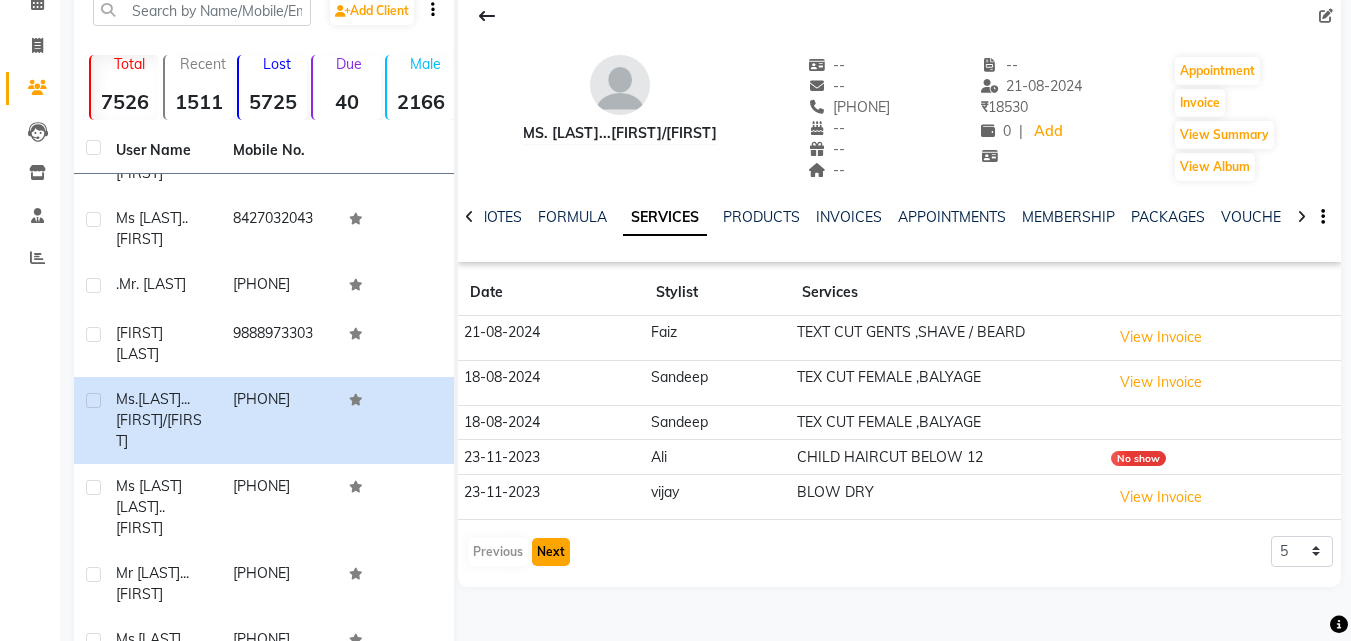 click on "Next" 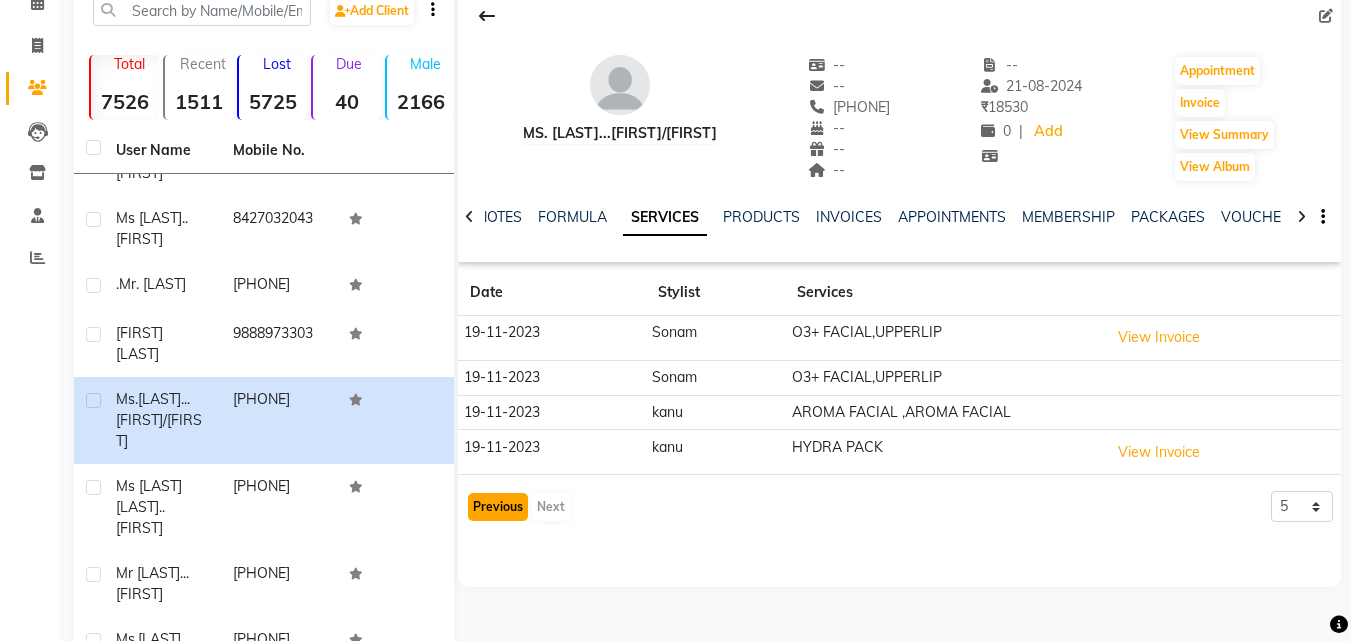 click on "Previous" 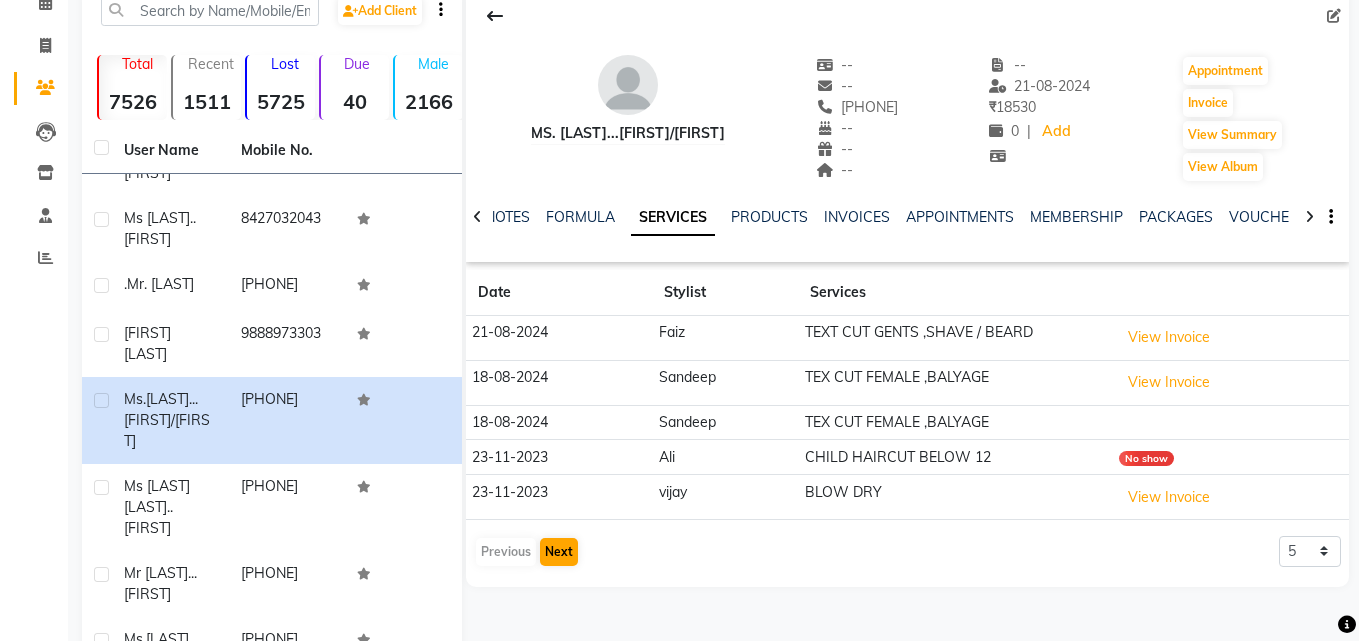 scroll, scrollTop: 0, scrollLeft: 0, axis: both 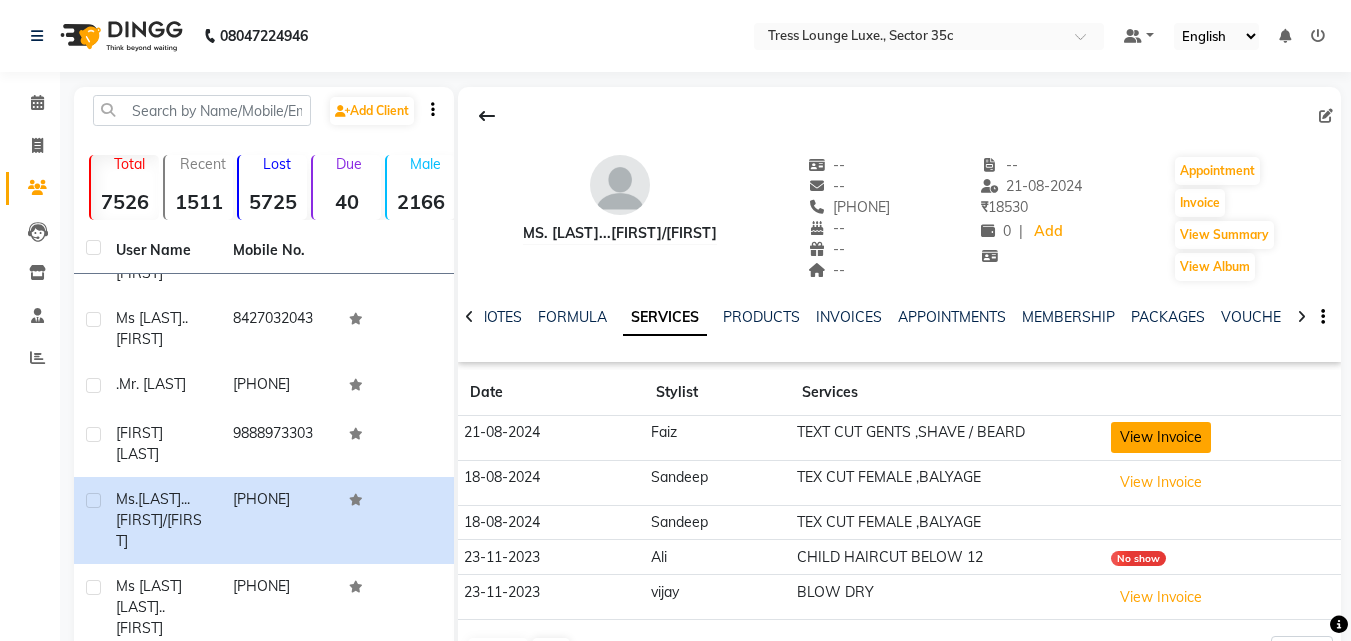 click on "View Invoice" 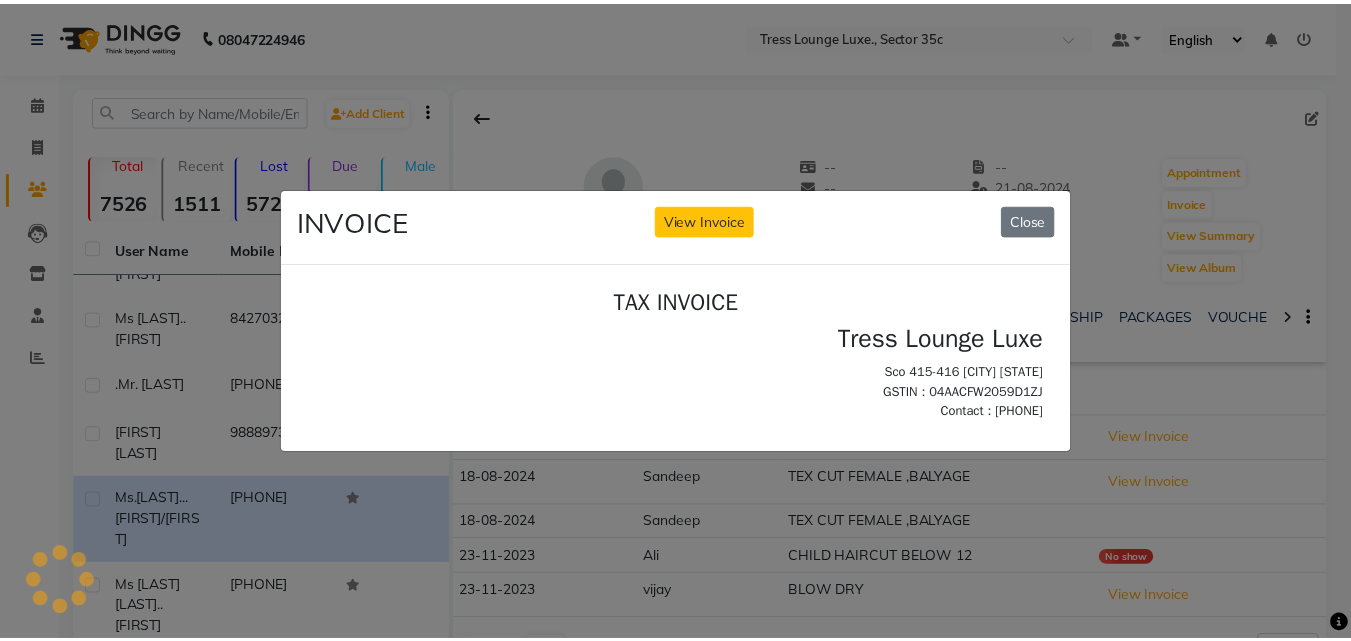 scroll, scrollTop: 0, scrollLeft: 0, axis: both 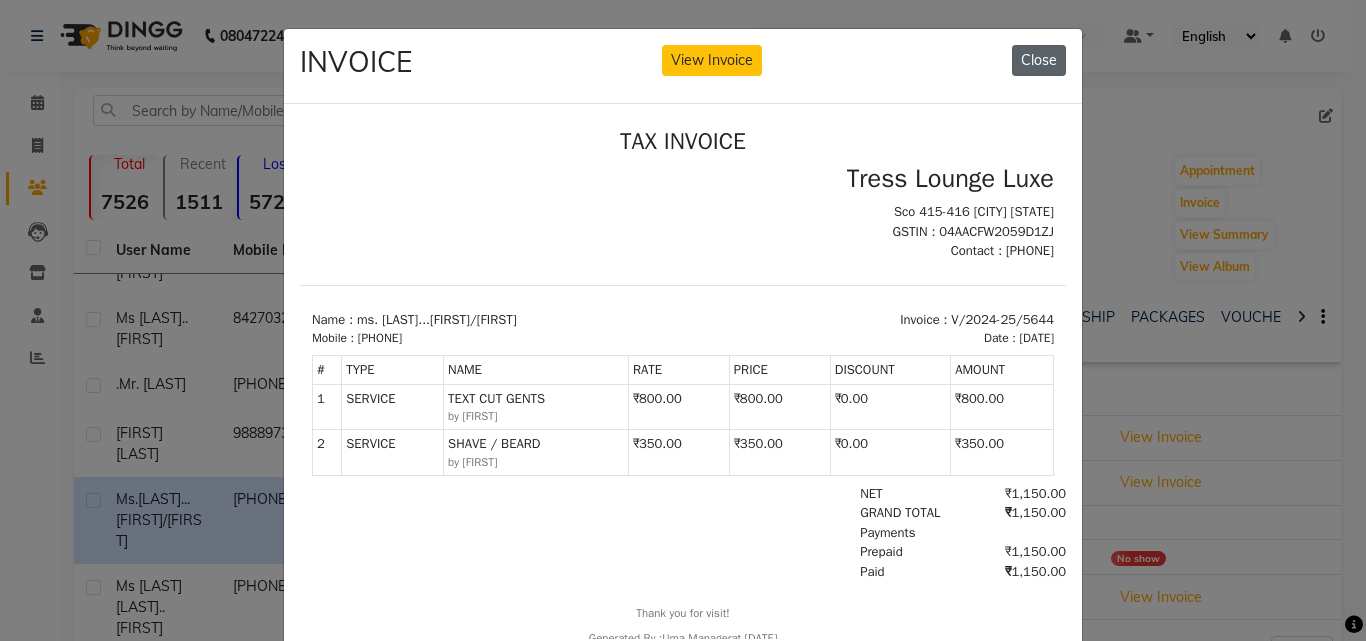 click on "Close" 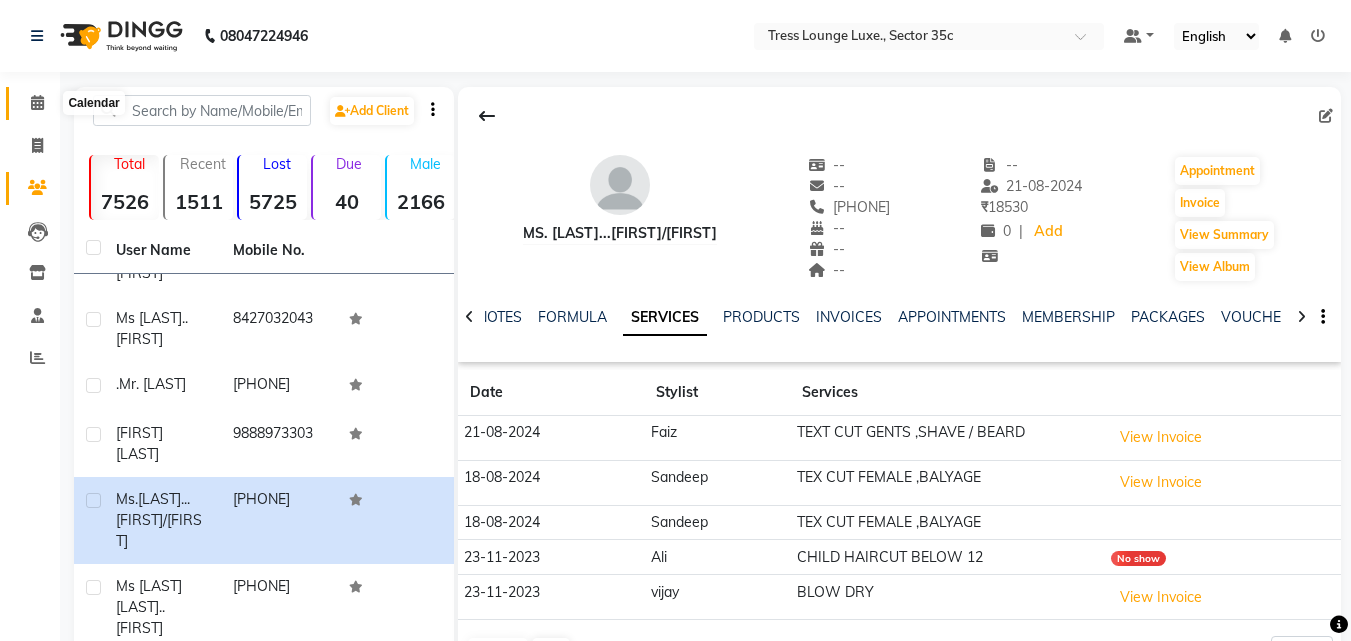click 